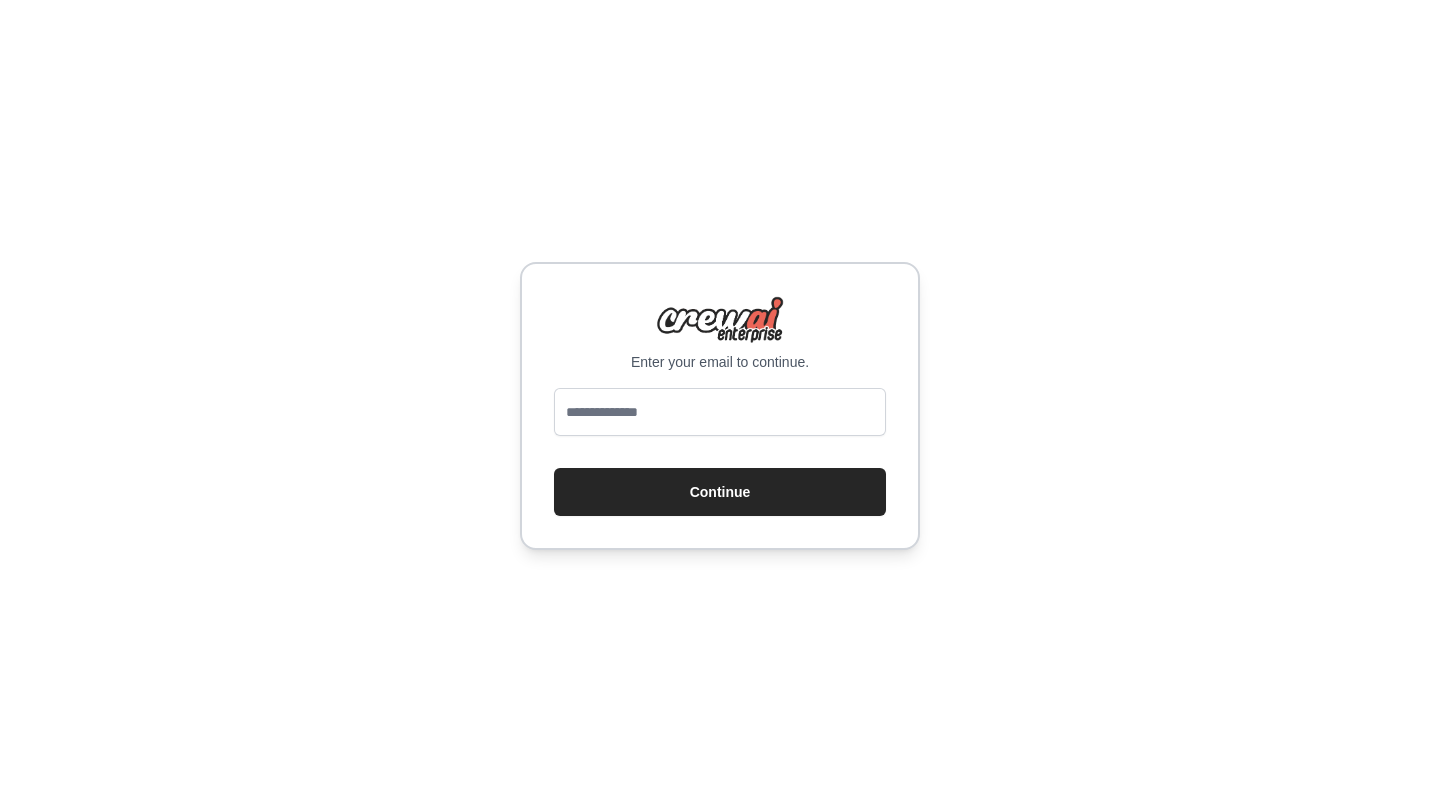 scroll, scrollTop: 0, scrollLeft: 0, axis: both 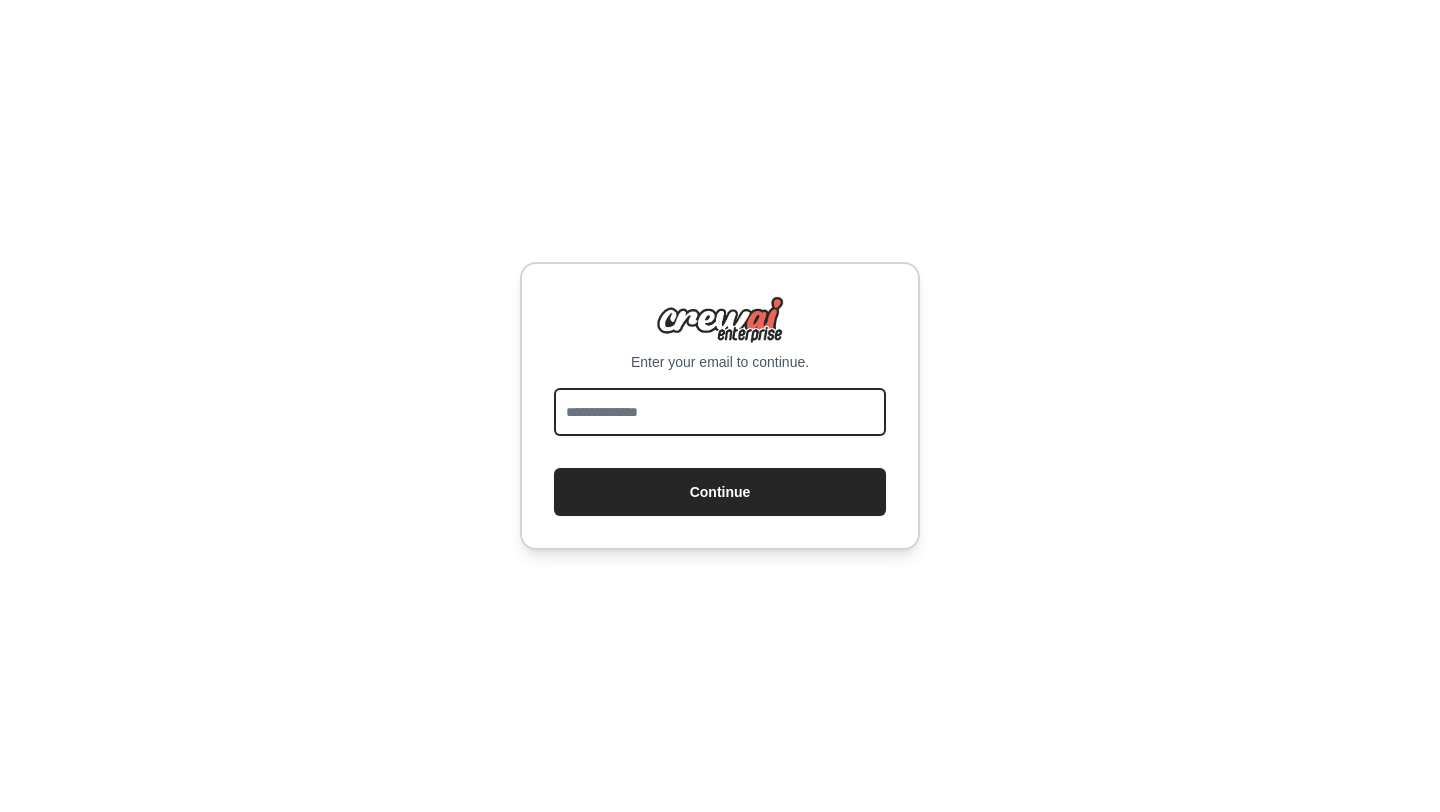 click at bounding box center (720, 412) 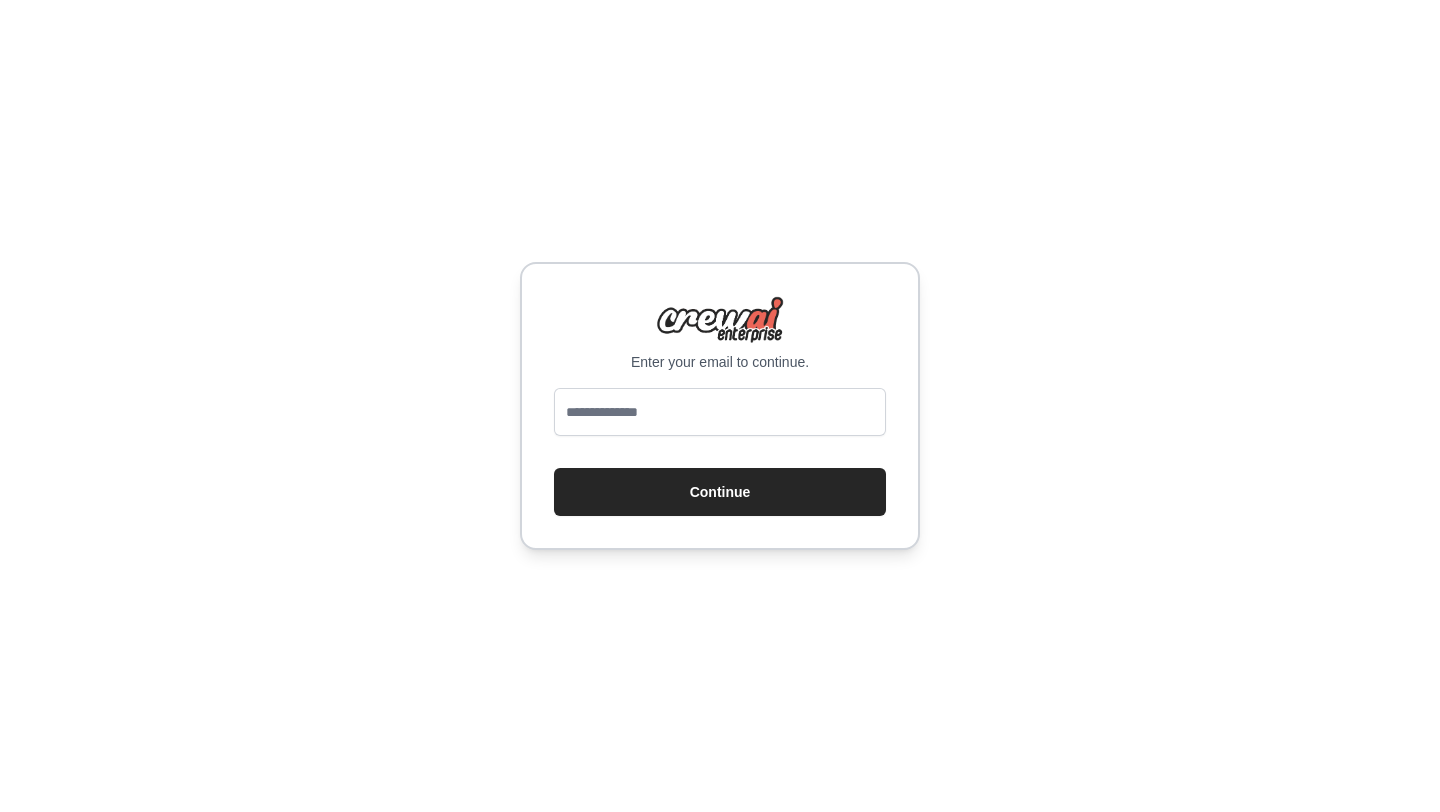 click on "Enter your email to continue.
Continue" at bounding box center (720, 406) 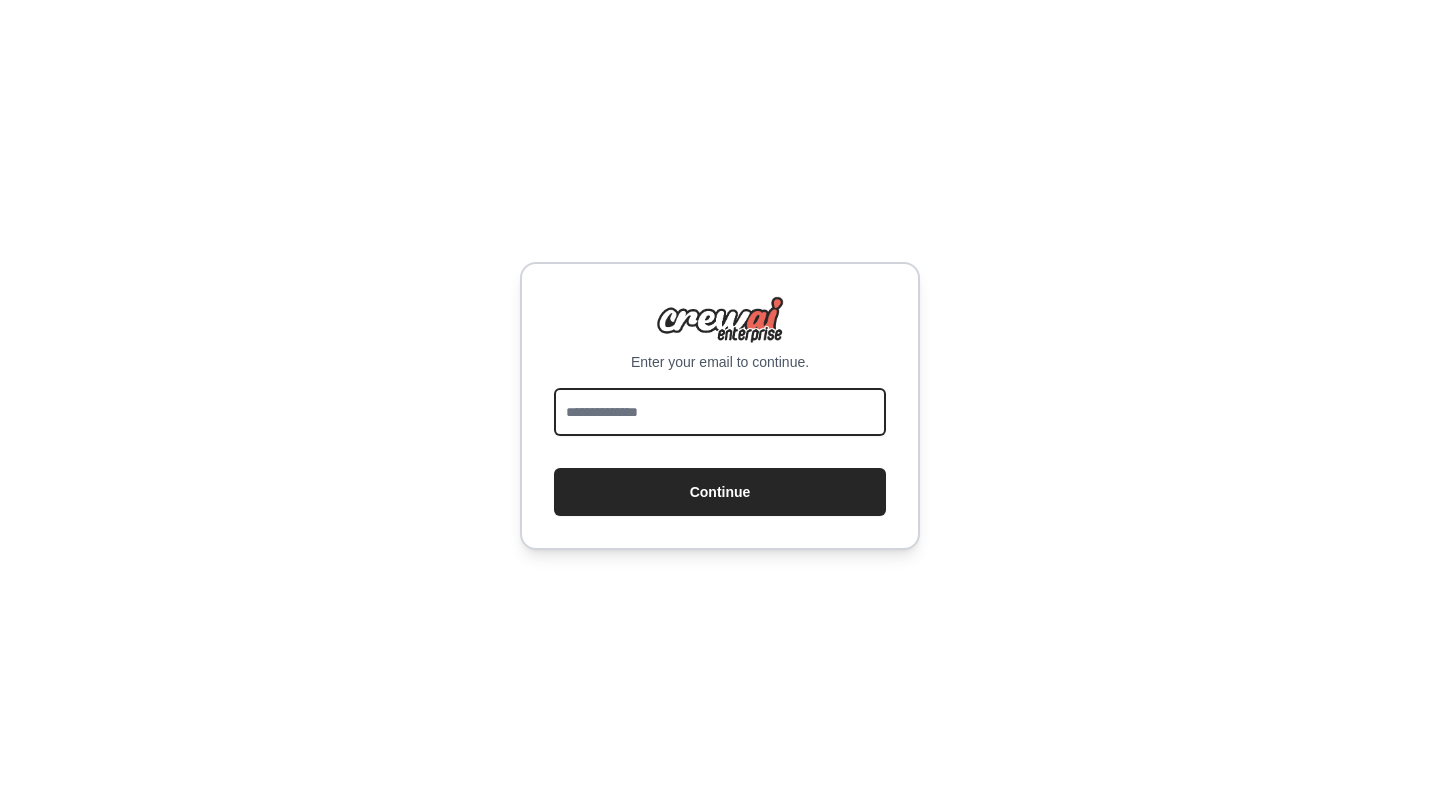 click at bounding box center (720, 412) 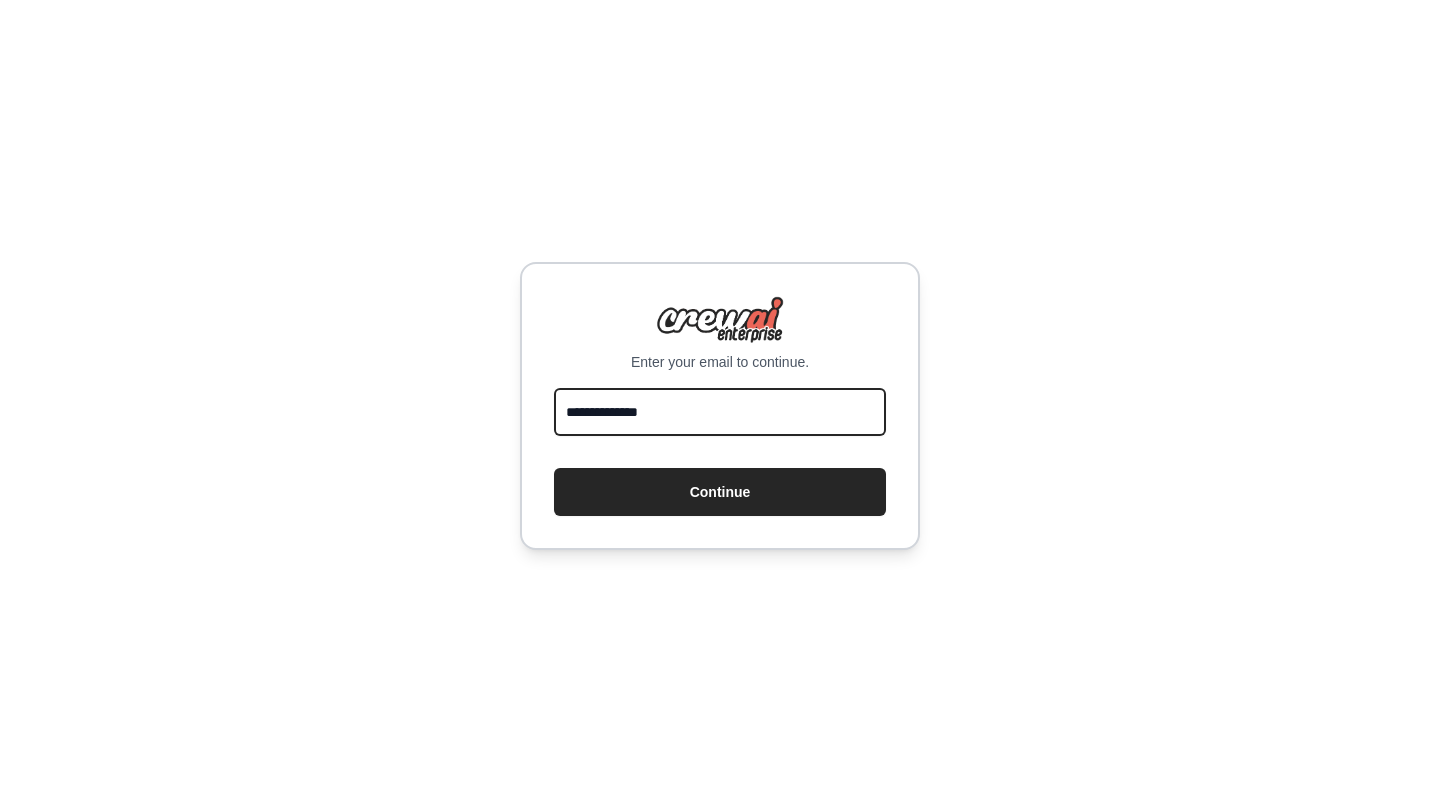 click on "**********" at bounding box center [720, 412] 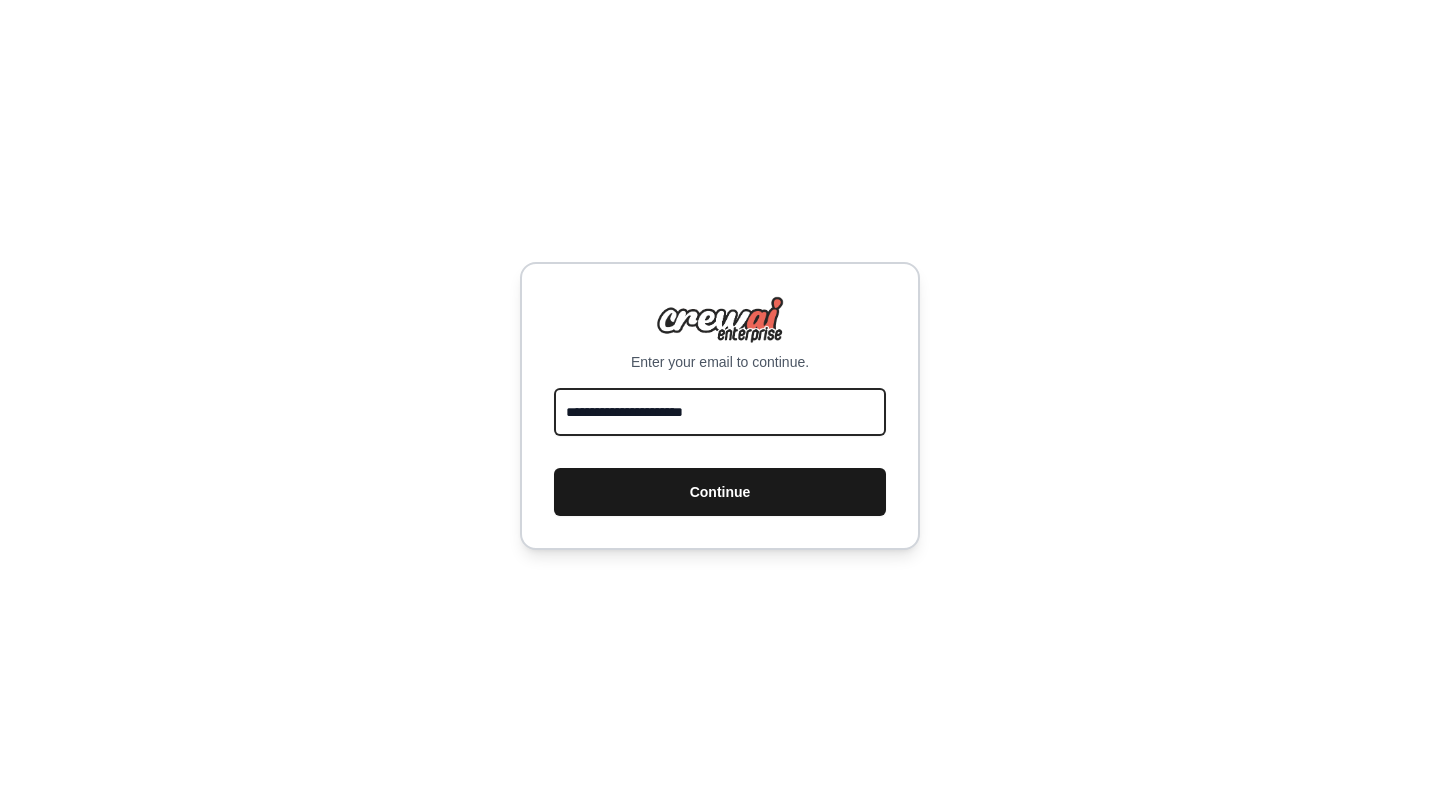 type on "**********" 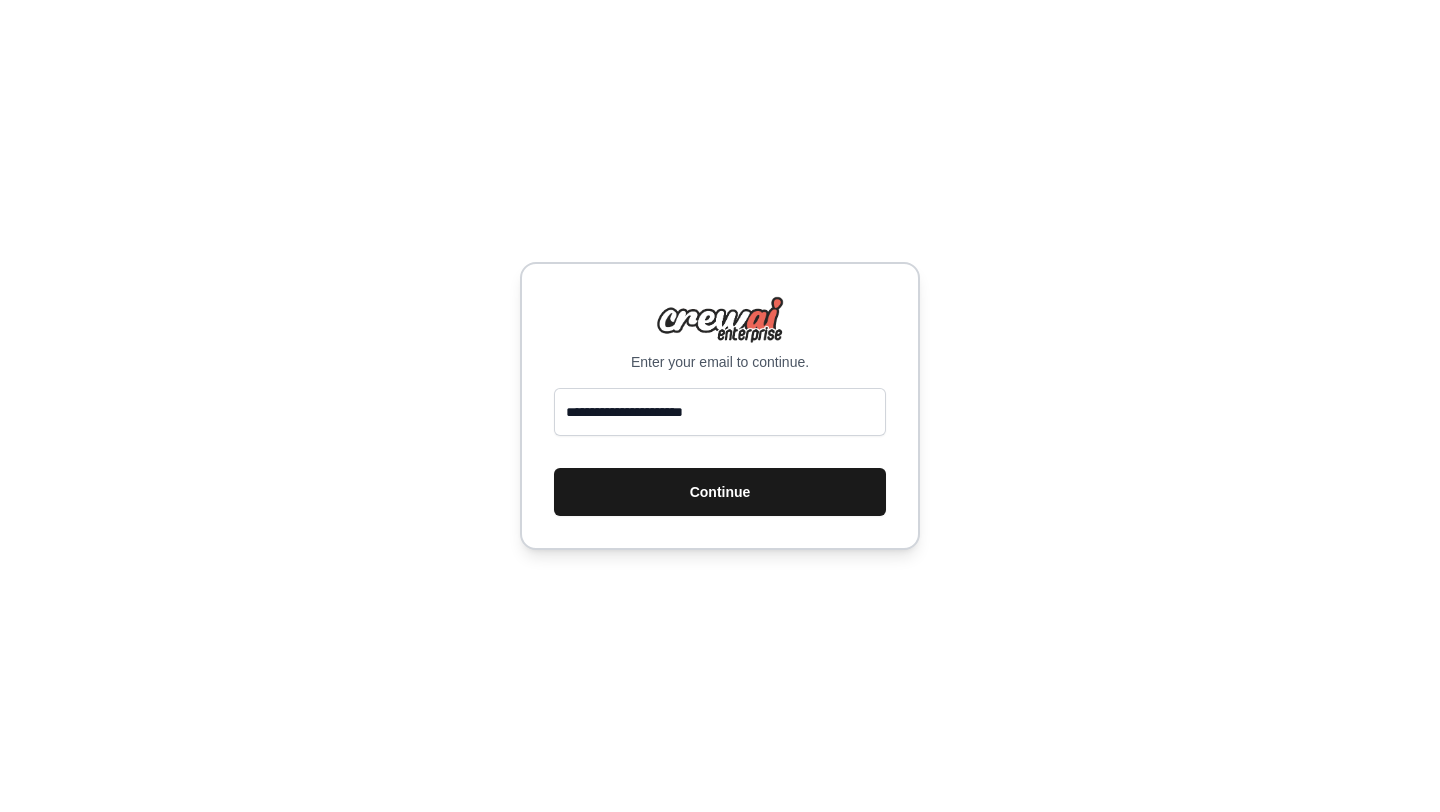 click on "Continue" at bounding box center [720, 492] 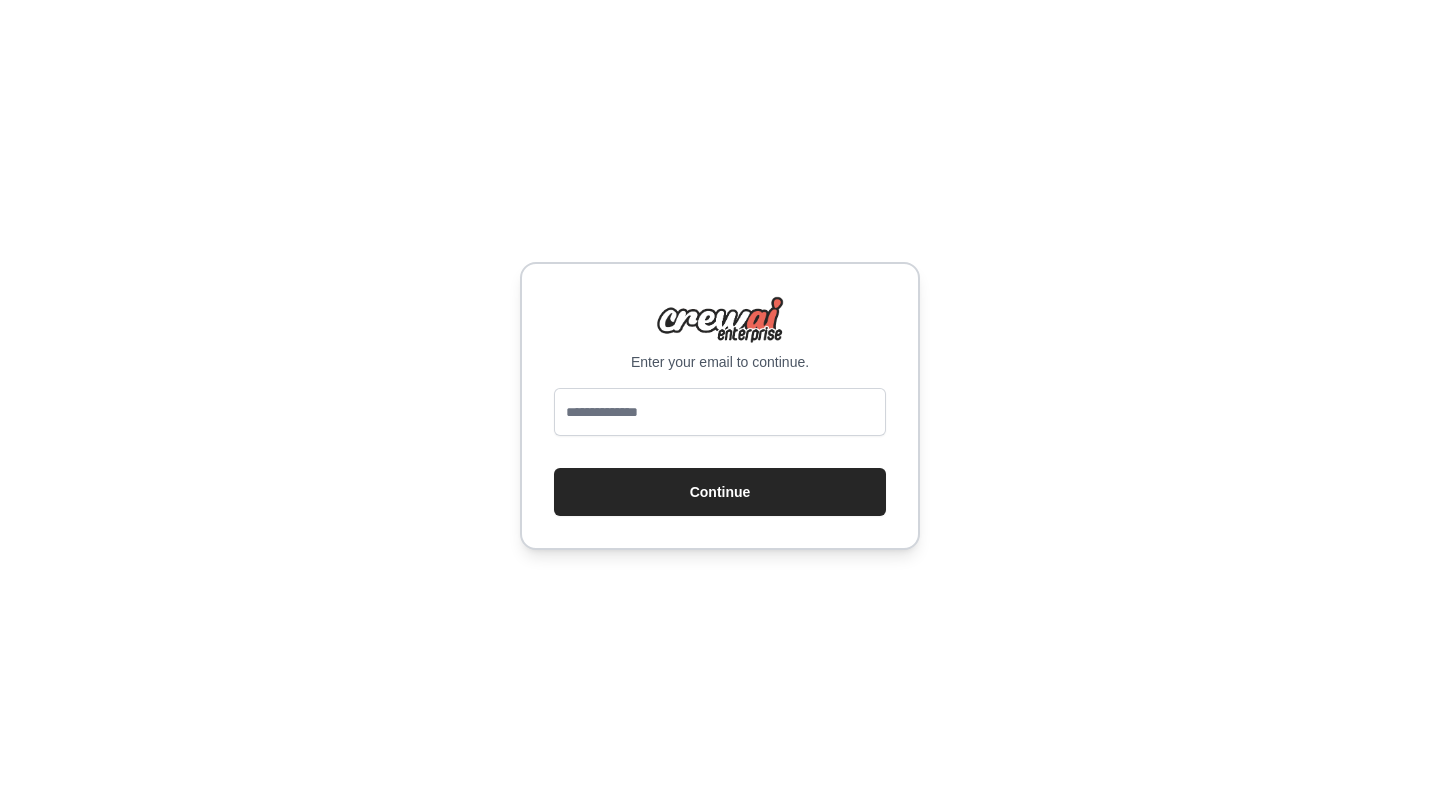 scroll, scrollTop: 0, scrollLeft: 0, axis: both 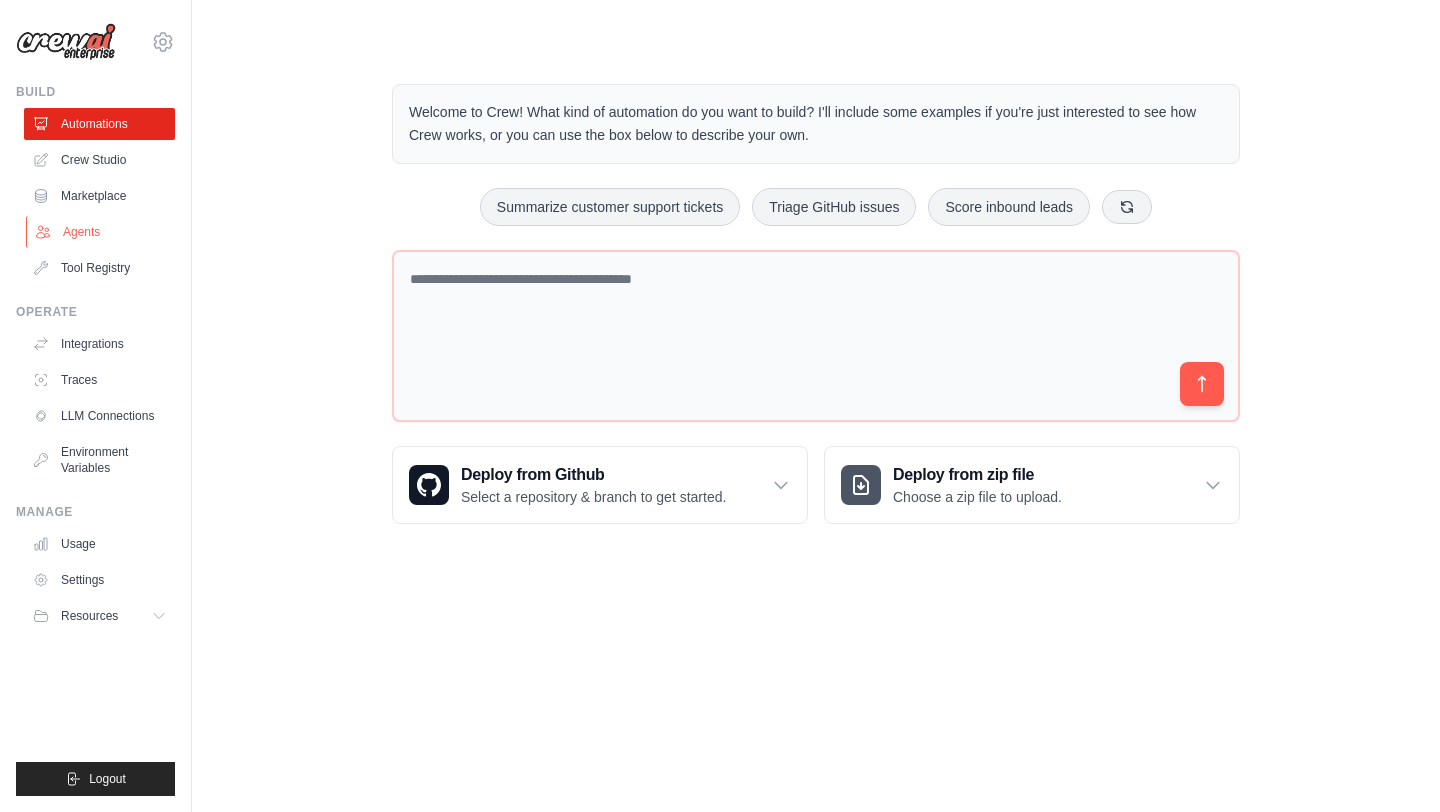 click on "Agents" at bounding box center (101, 232) 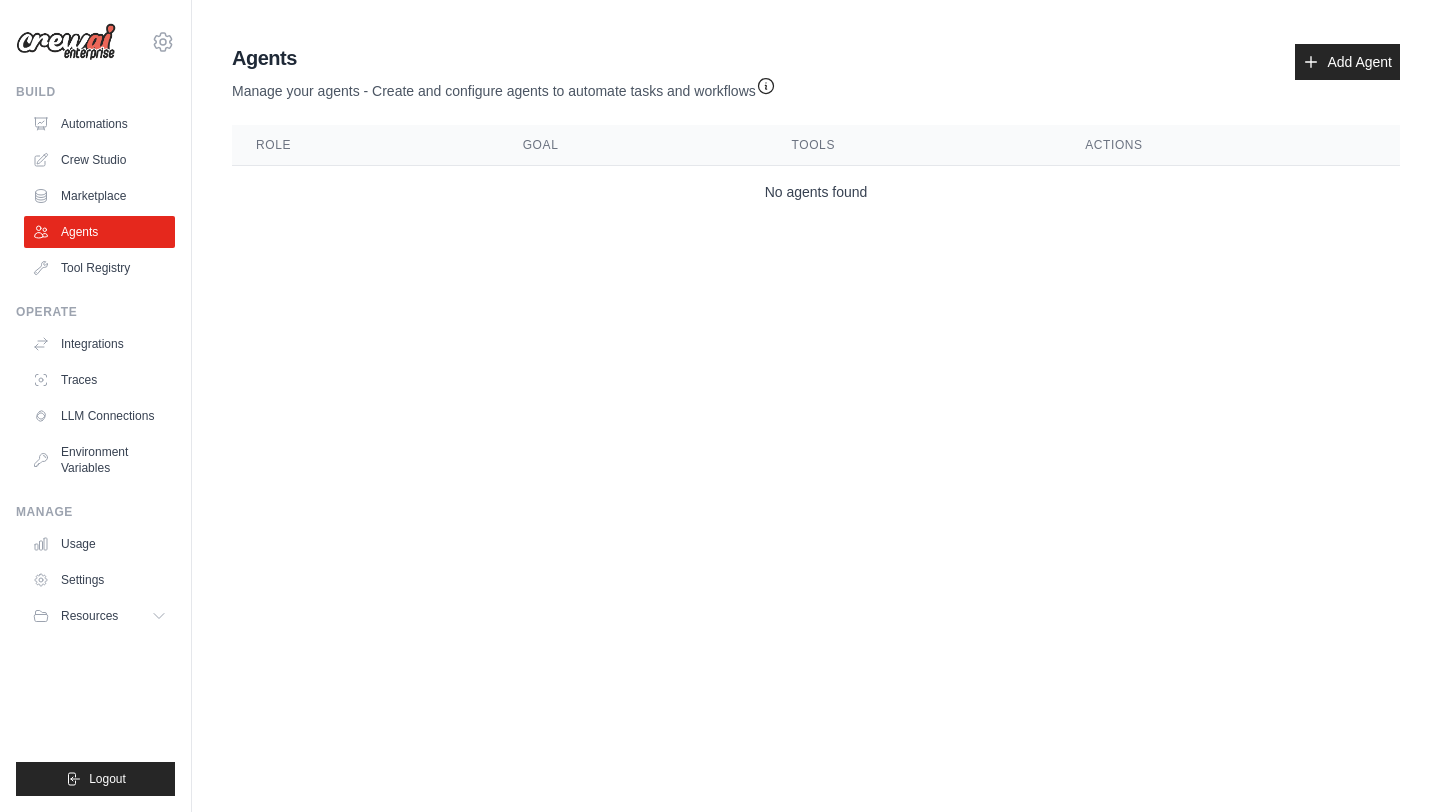 click on "Tools" at bounding box center [915, 145] 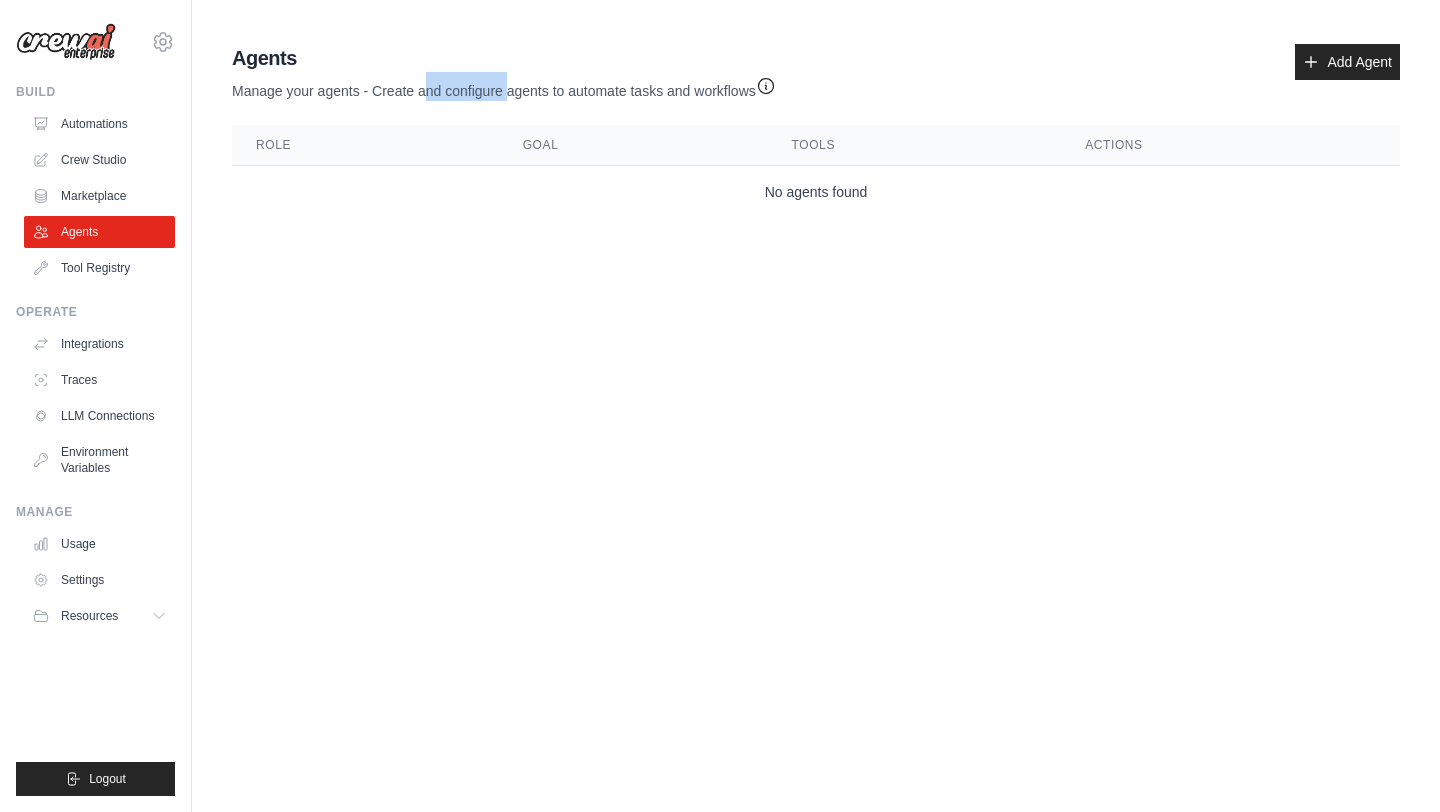 drag, startPoint x: 426, startPoint y: 94, endPoint x: 506, endPoint y: 83, distance: 80.75271 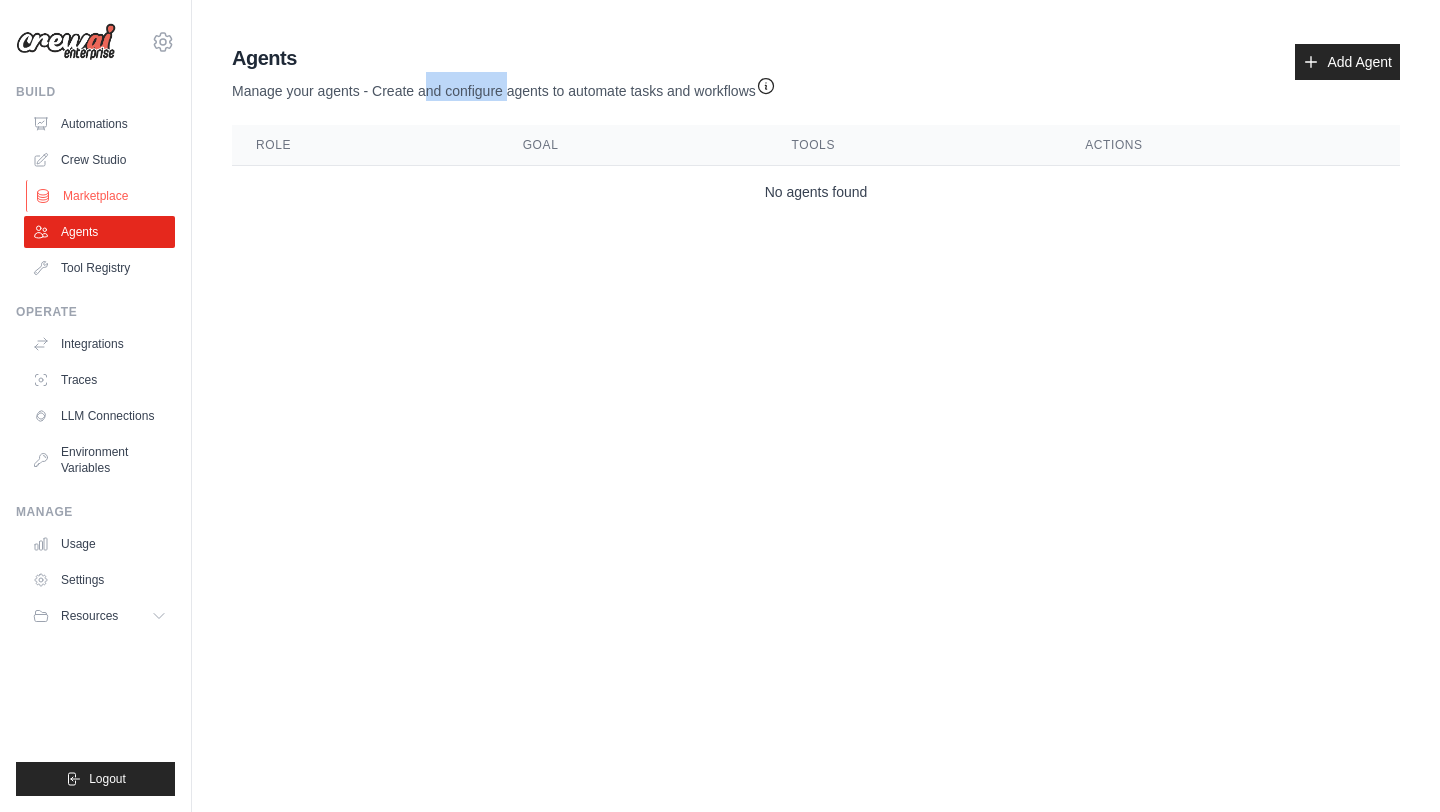 click on "Marketplace" at bounding box center (101, 196) 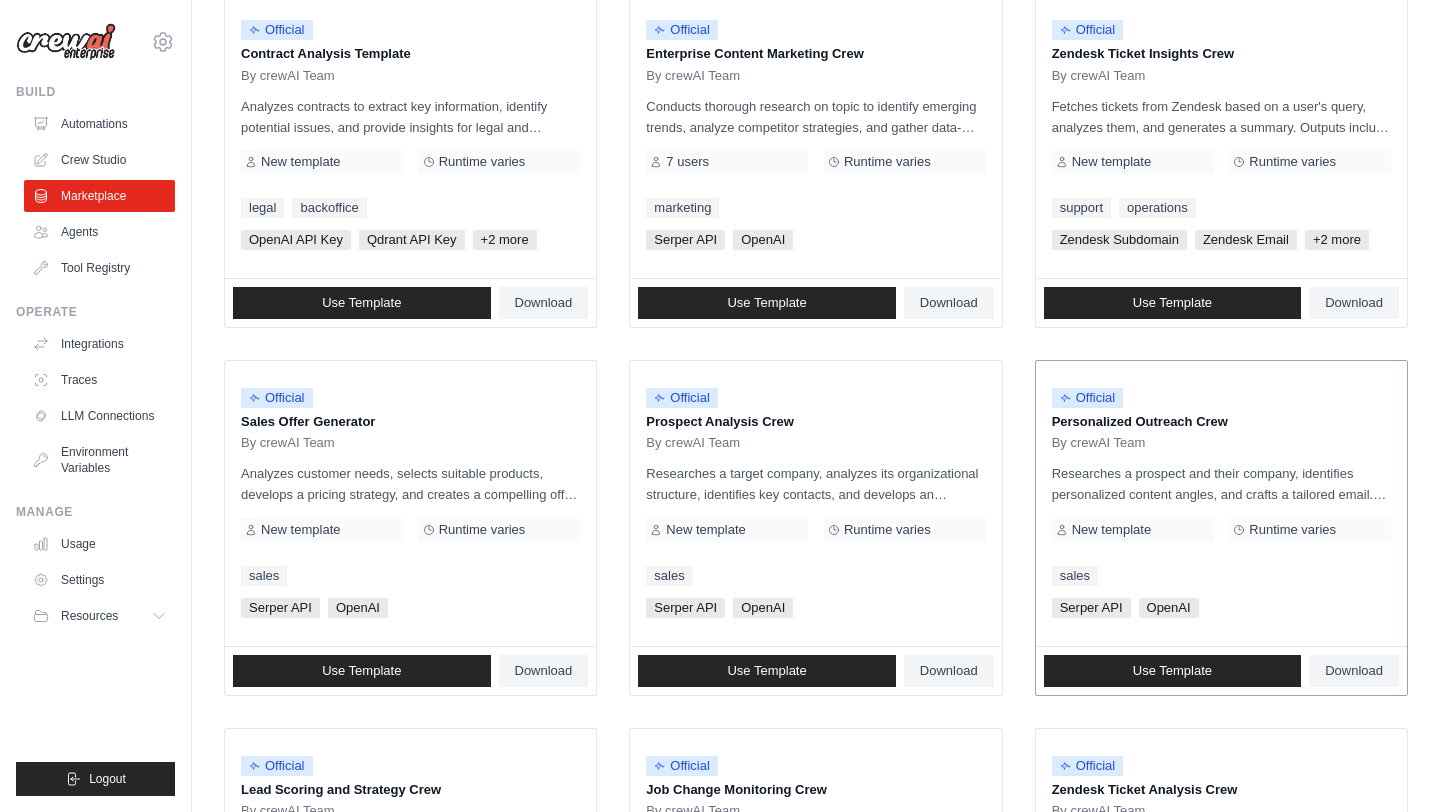 scroll, scrollTop: 0, scrollLeft: 0, axis: both 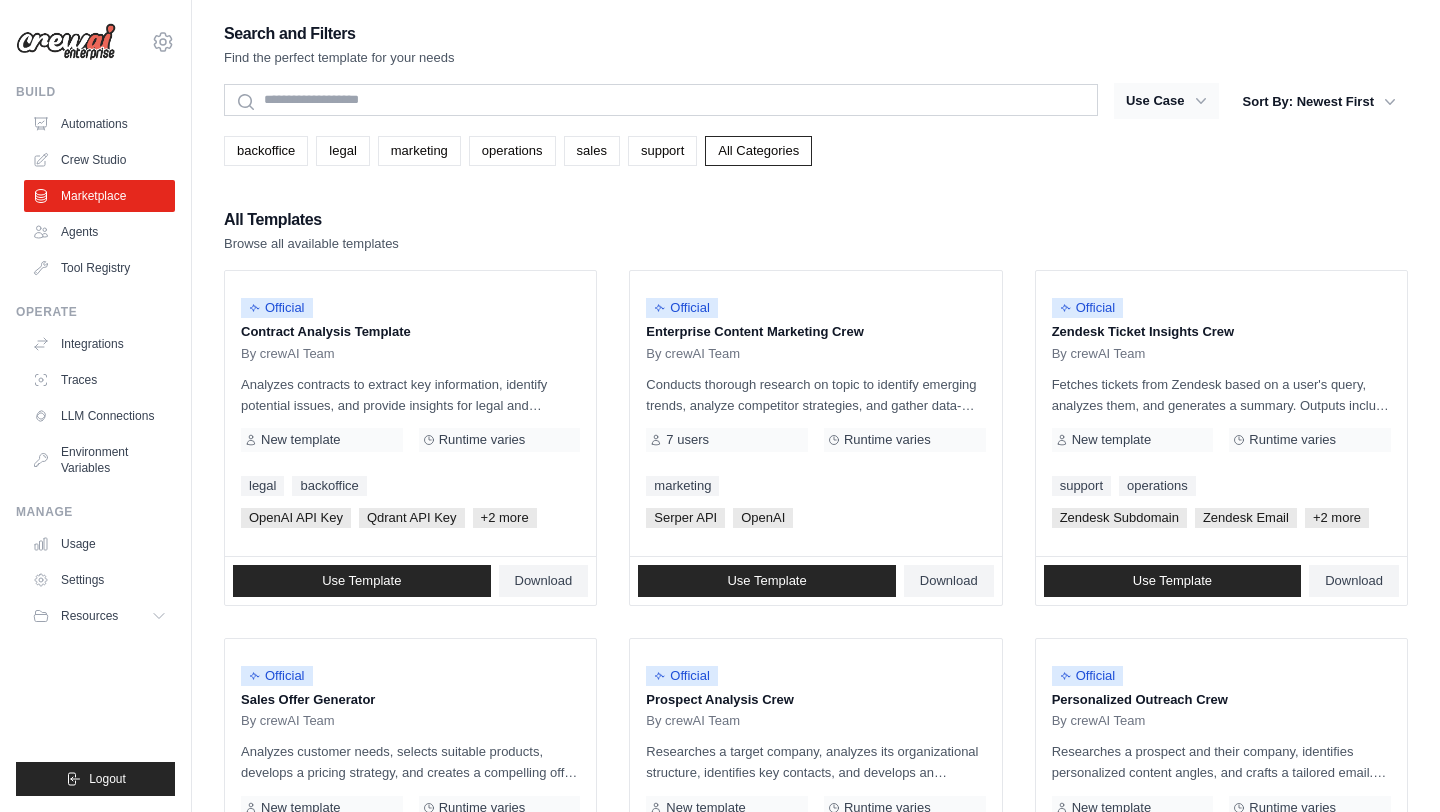 click 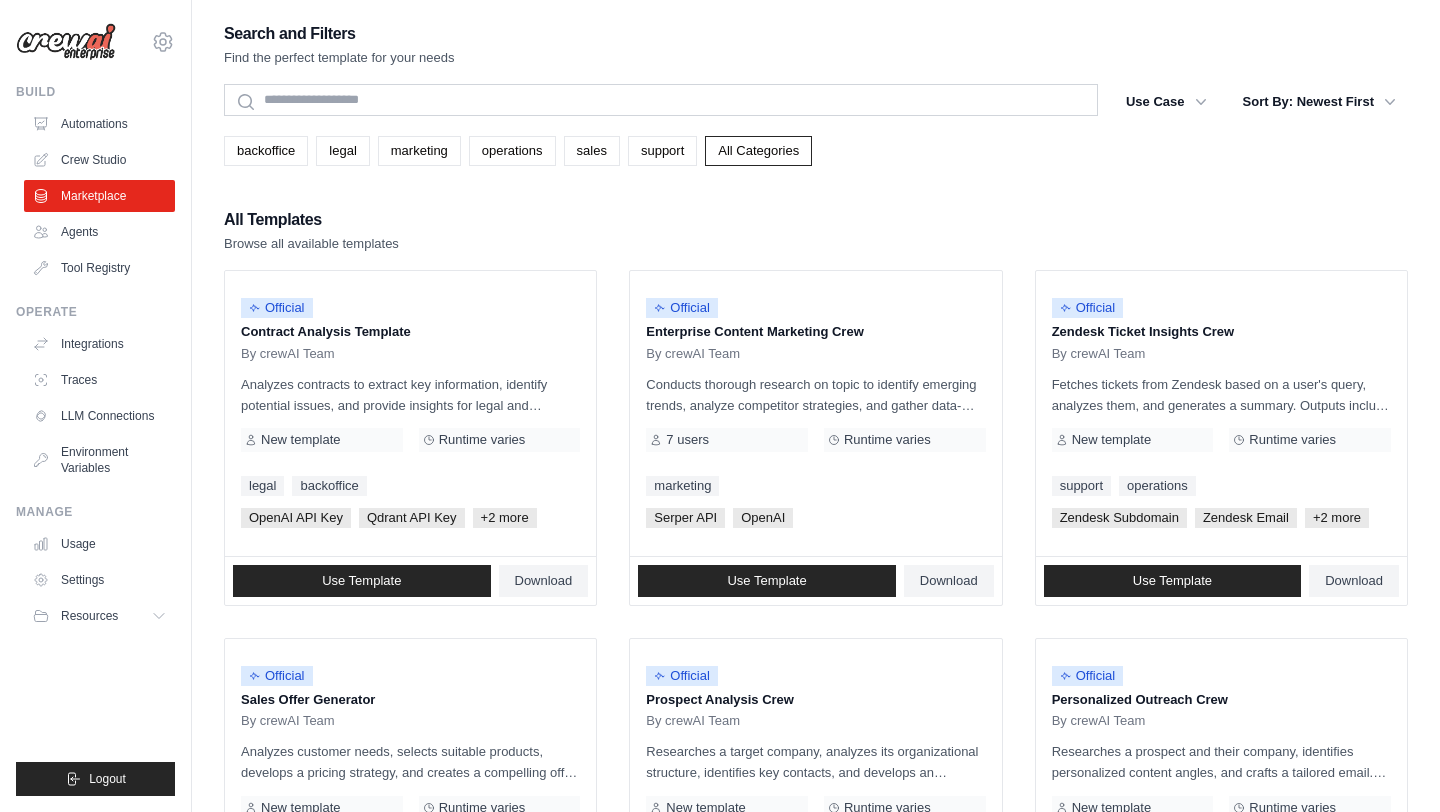 click on "Search" at bounding box center (661, 102) 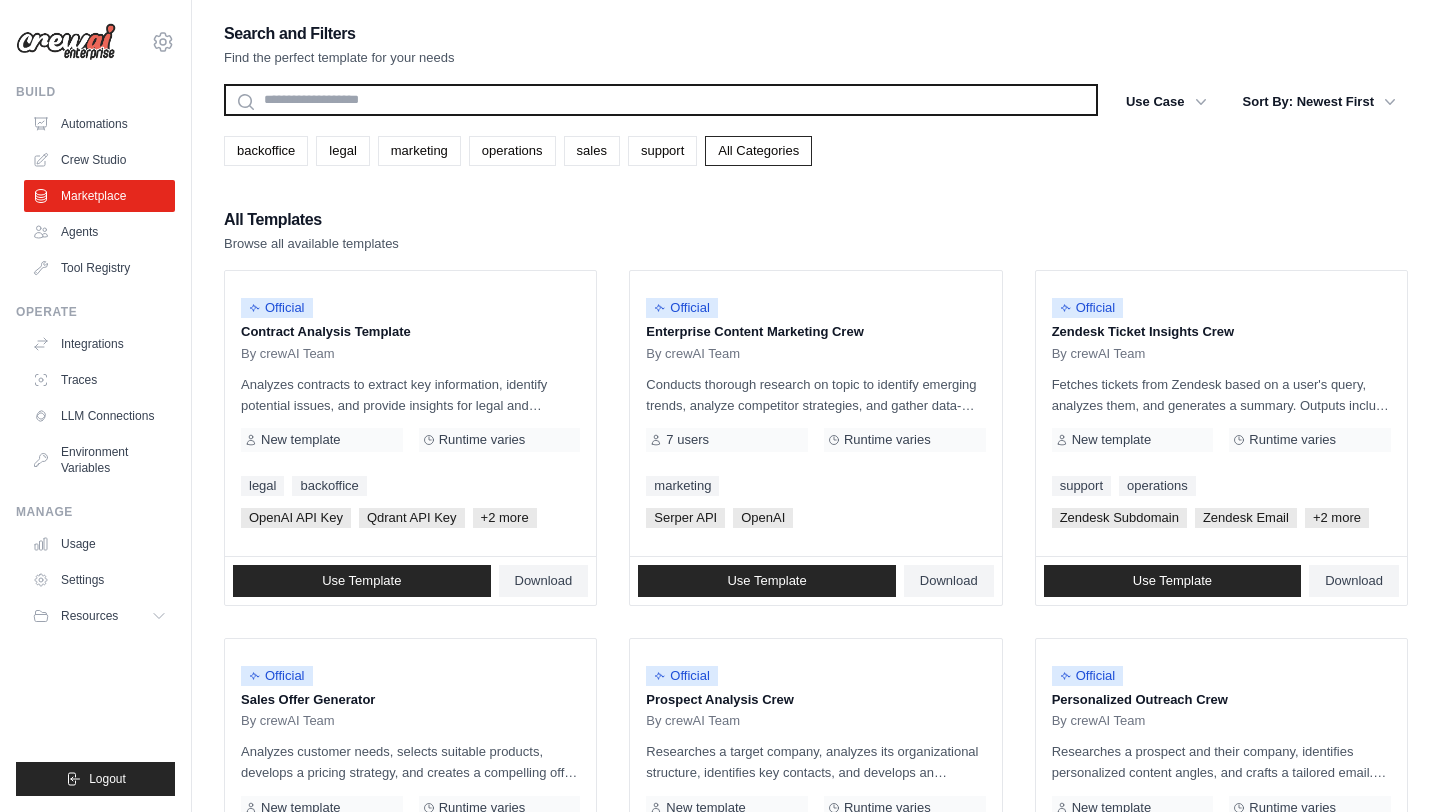 click at bounding box center [661, 100] 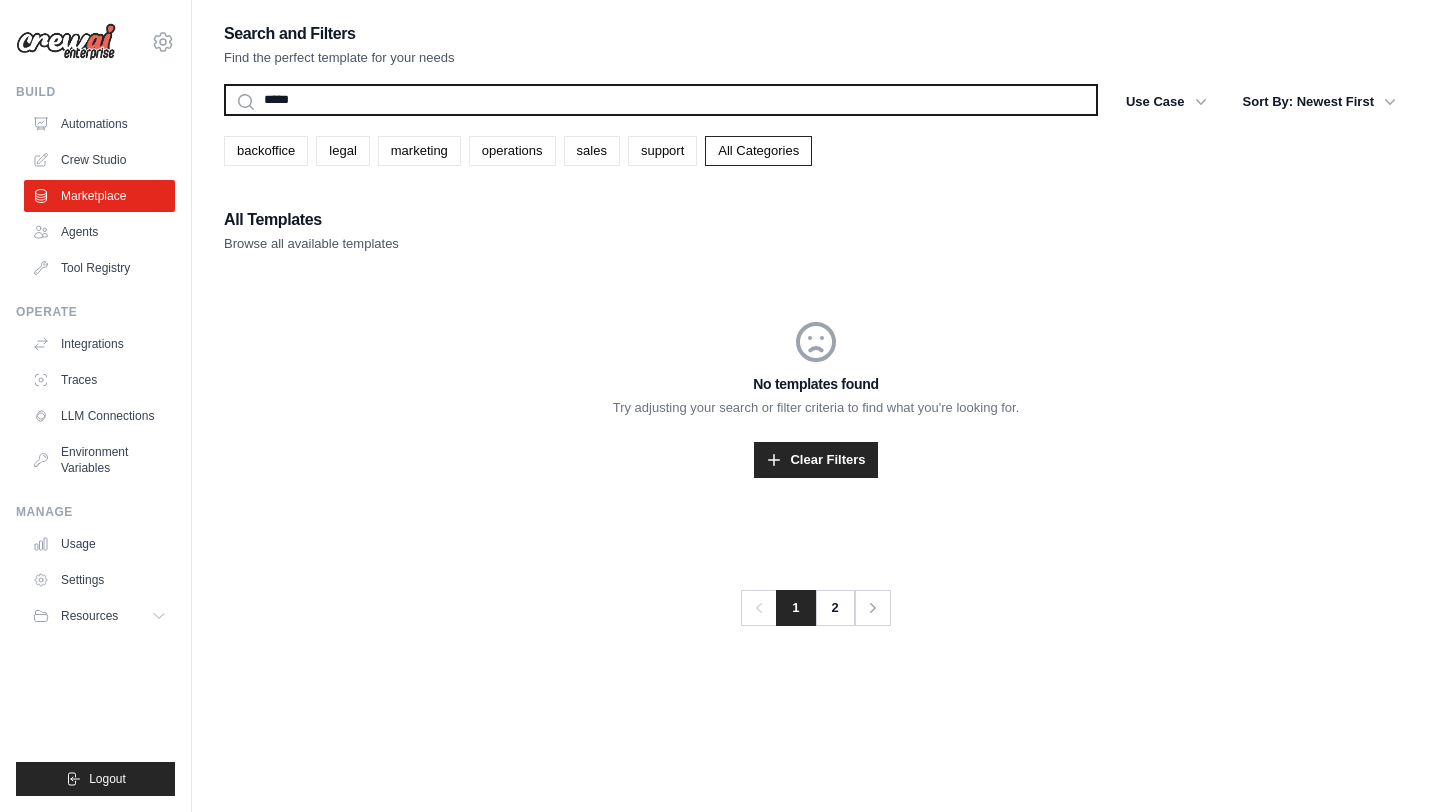 type on "******" 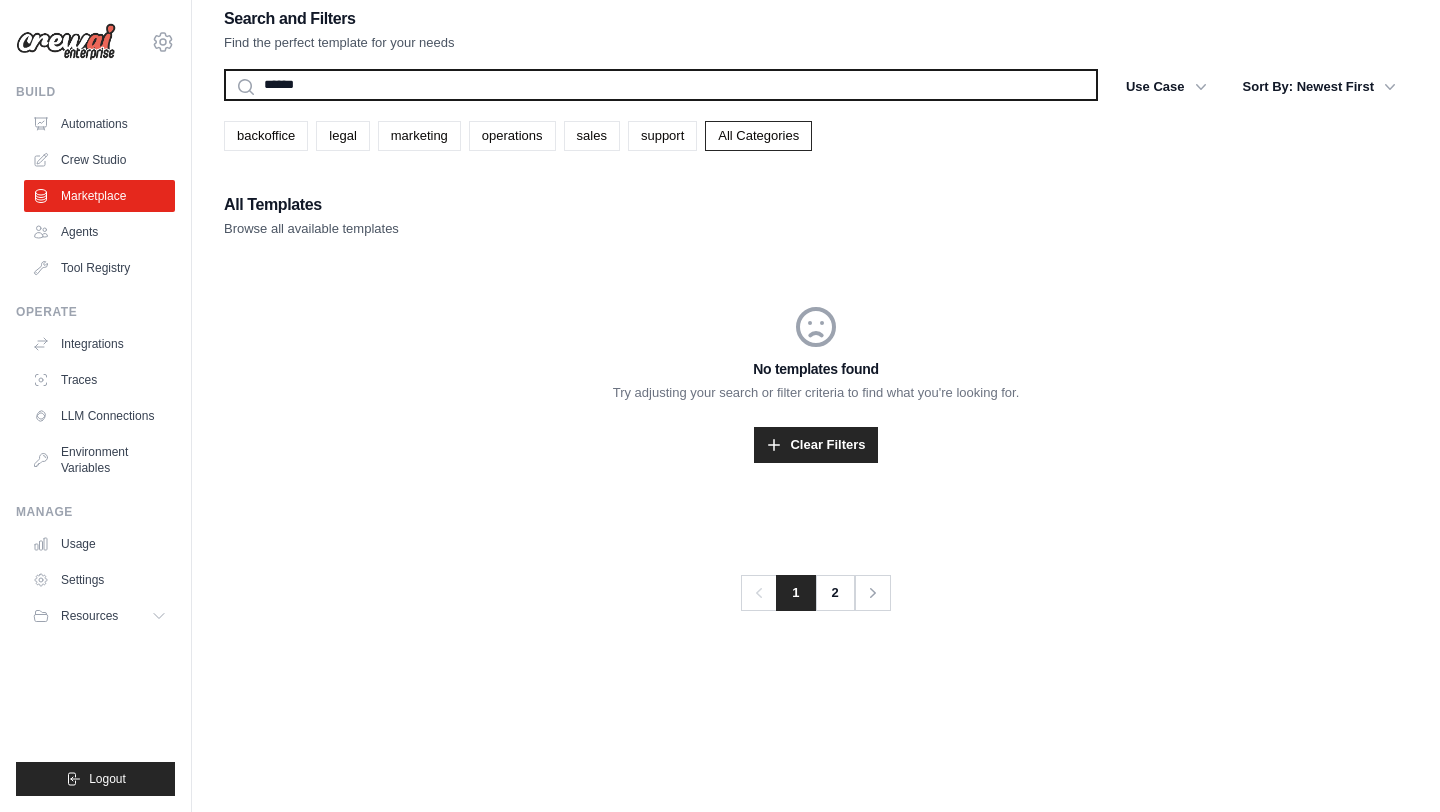 scroll, scrollTop: 0, scrollLeft: 0, axis: both 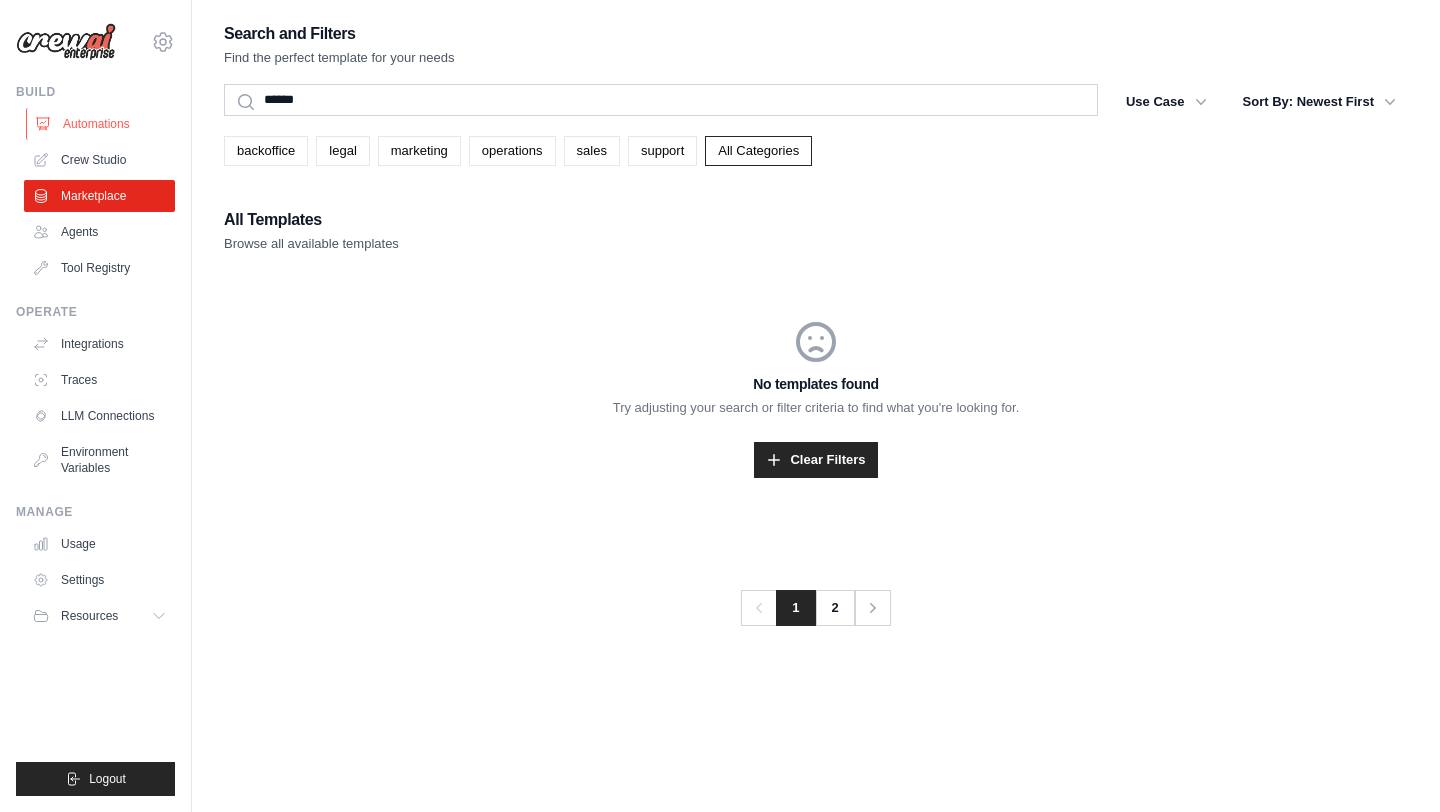 click on "Automations" at bounding box center [101, 124] 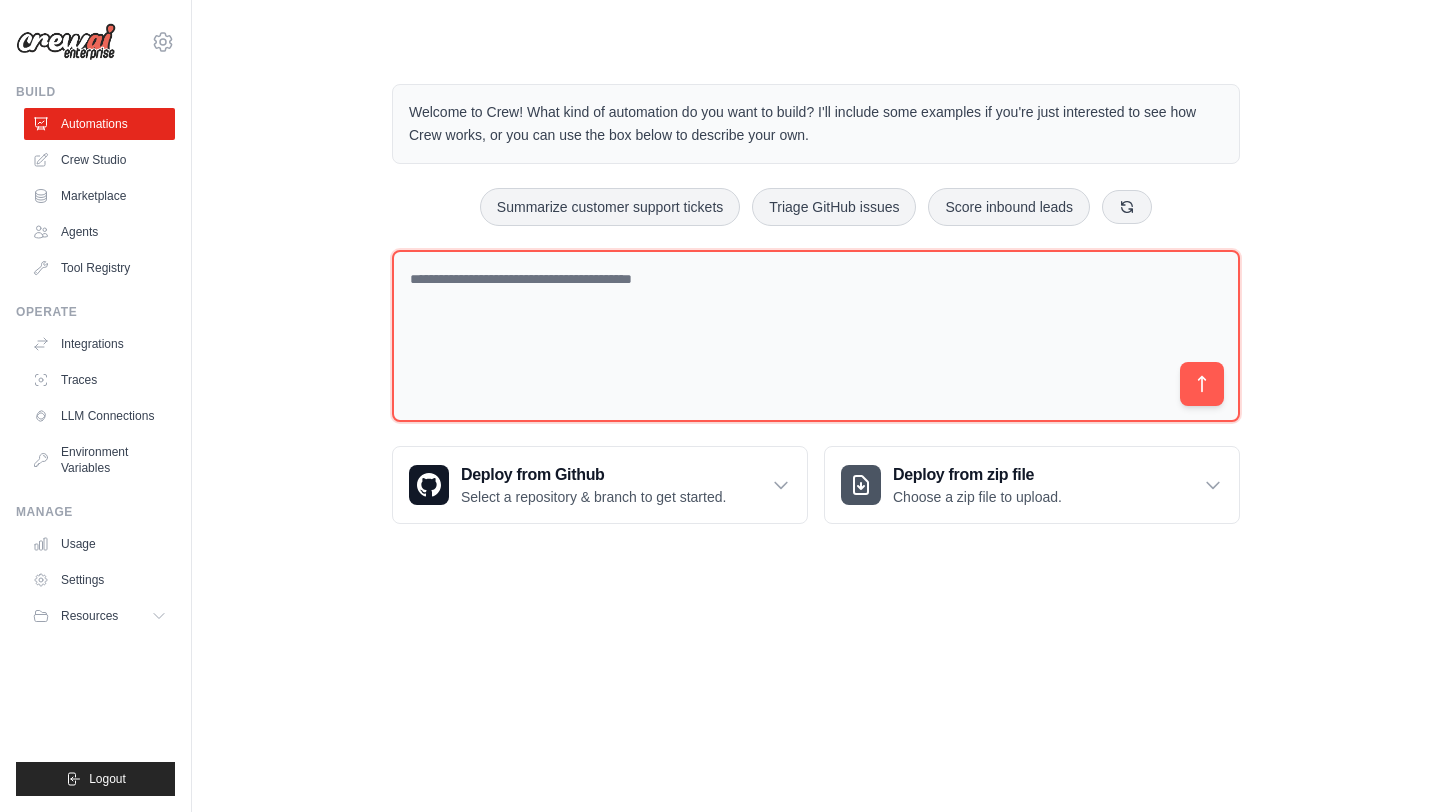 click at bounding box center [816, 336] 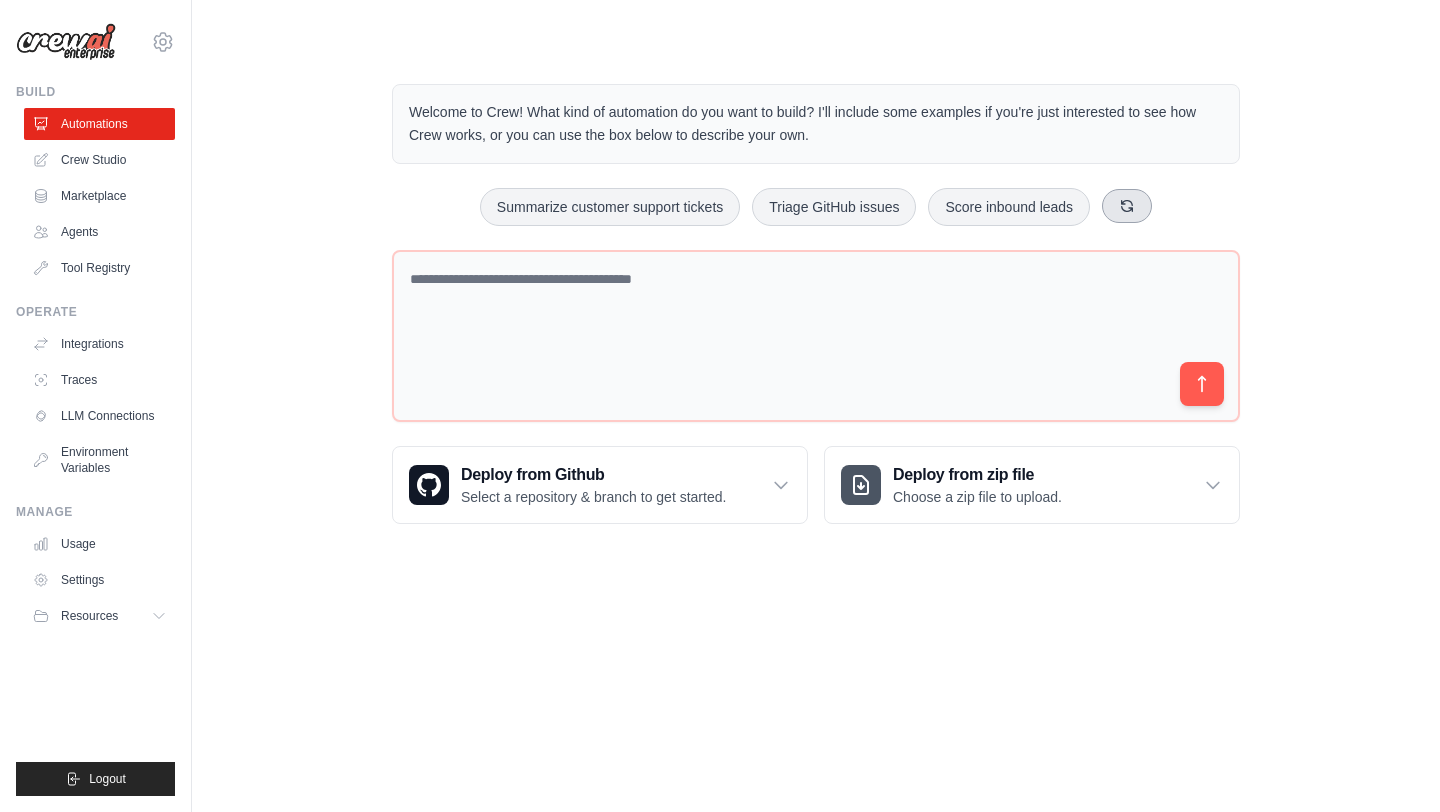 click 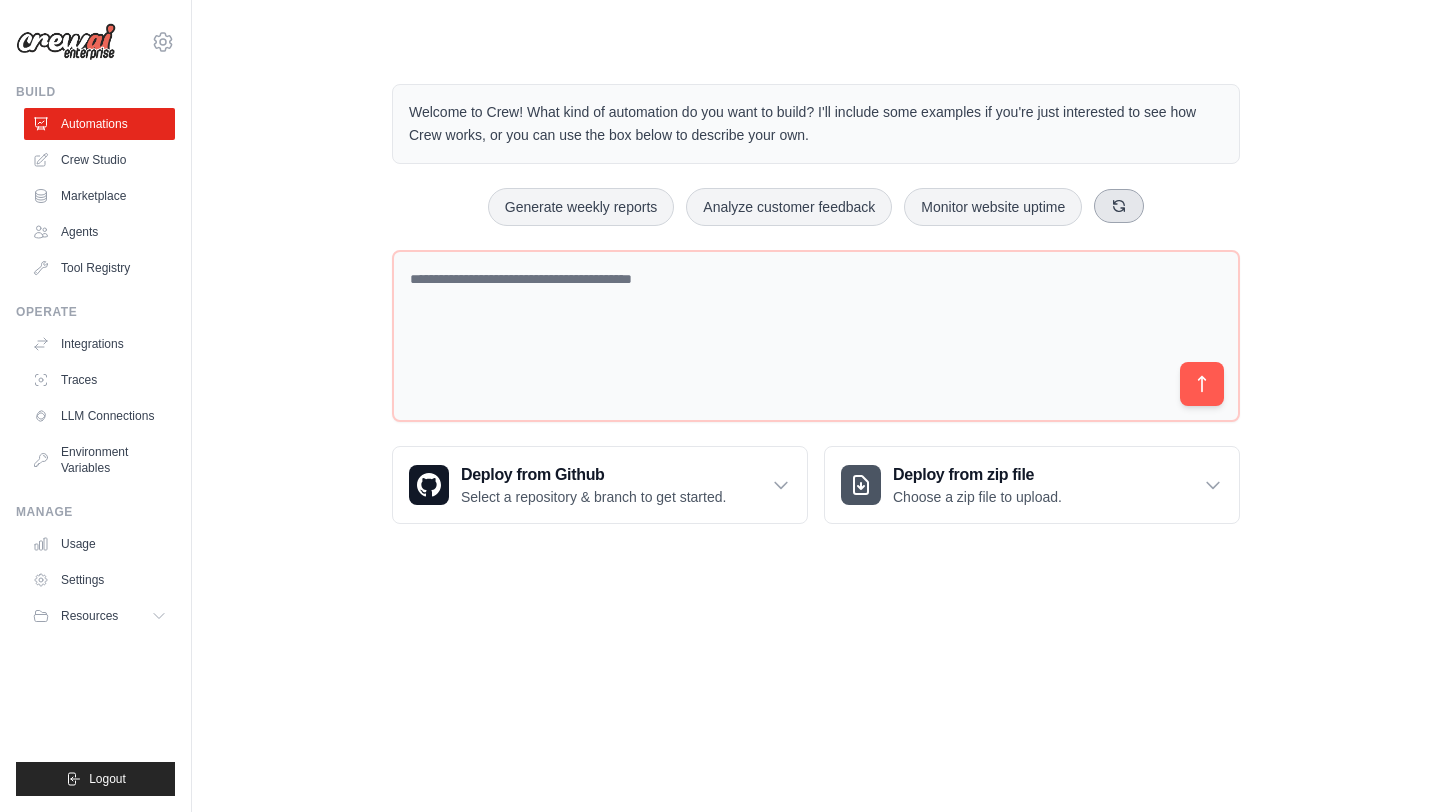 click 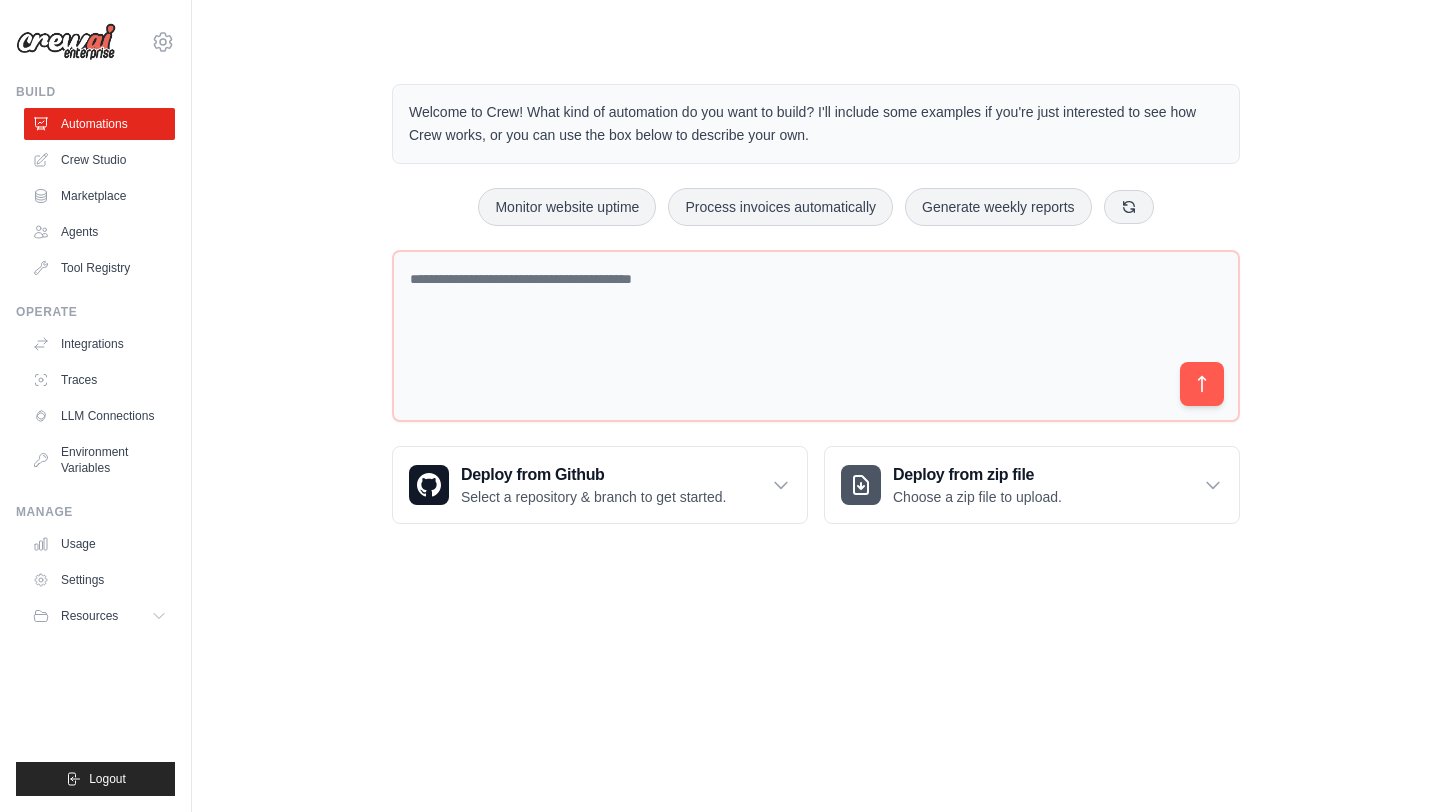 type 